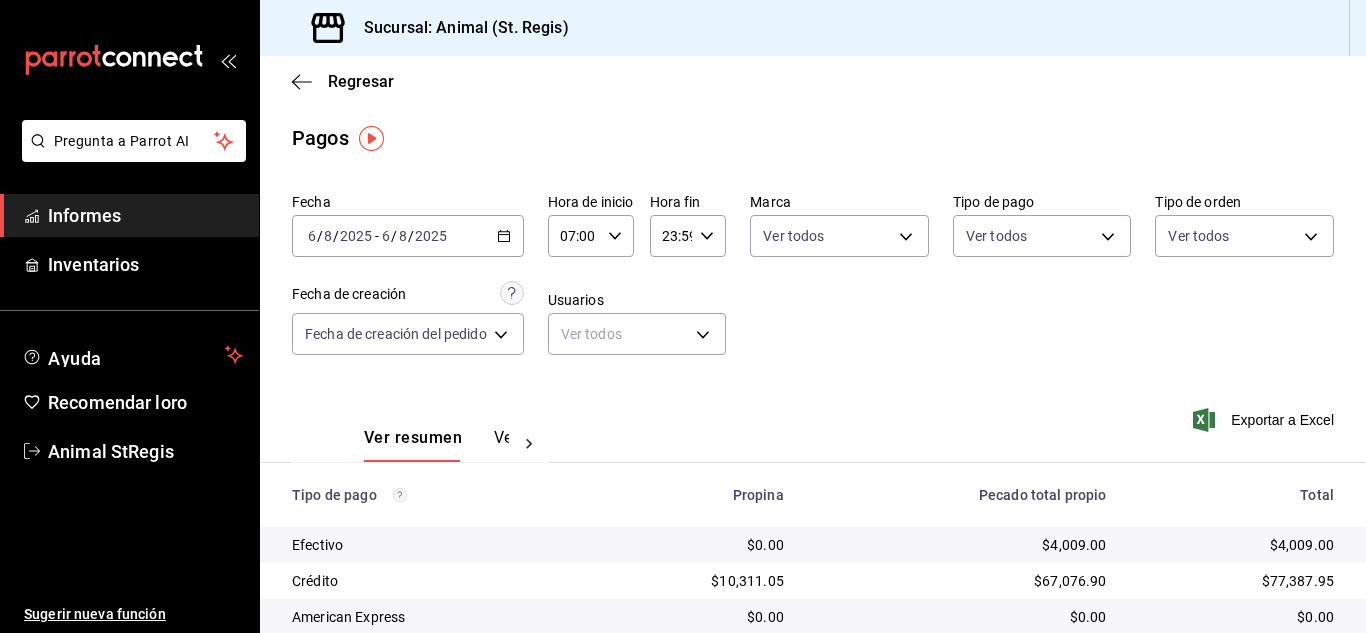 scroll, scrollTop: 0, scrollLeft: 0, axis: both 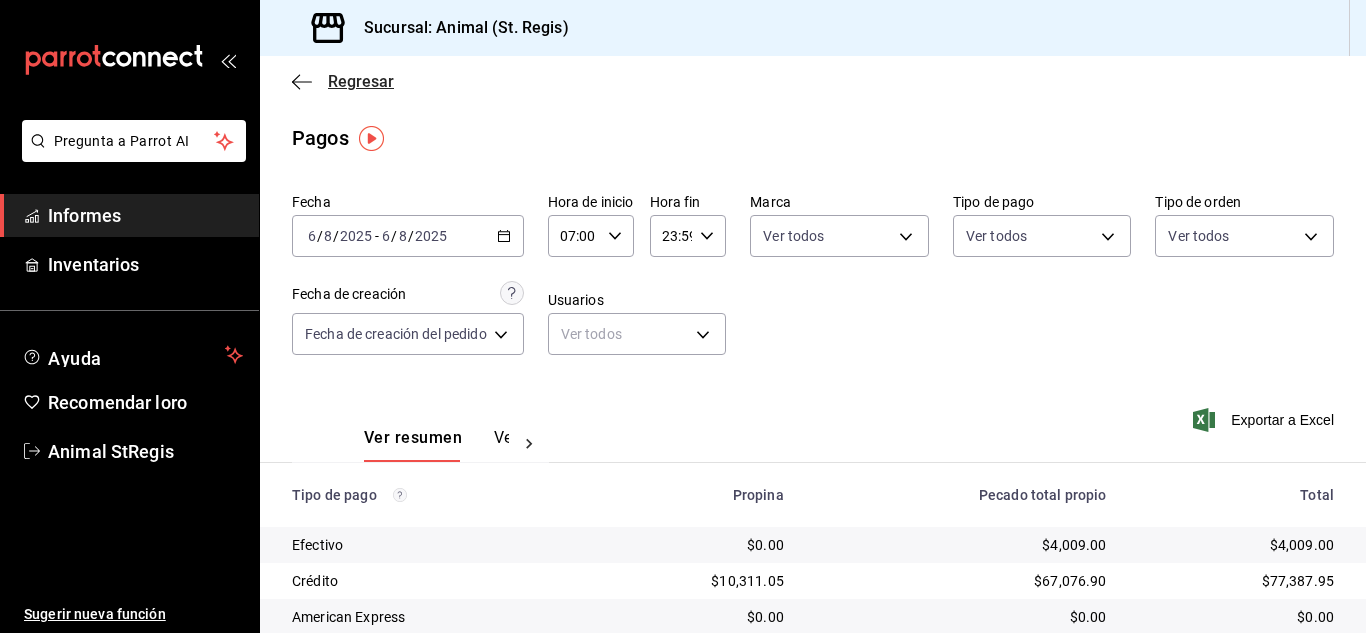 click on "Regresar" at bounding box center (361, 81) 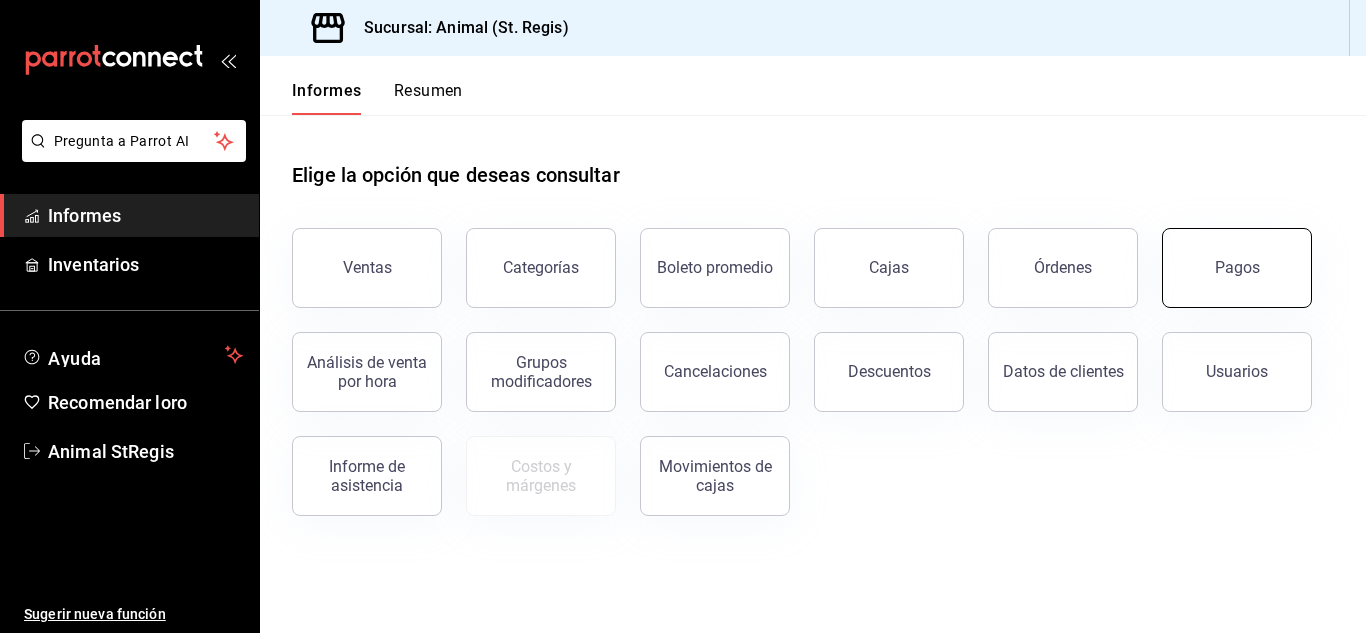 click on "Pagos" at bounding box center (1237, 268) 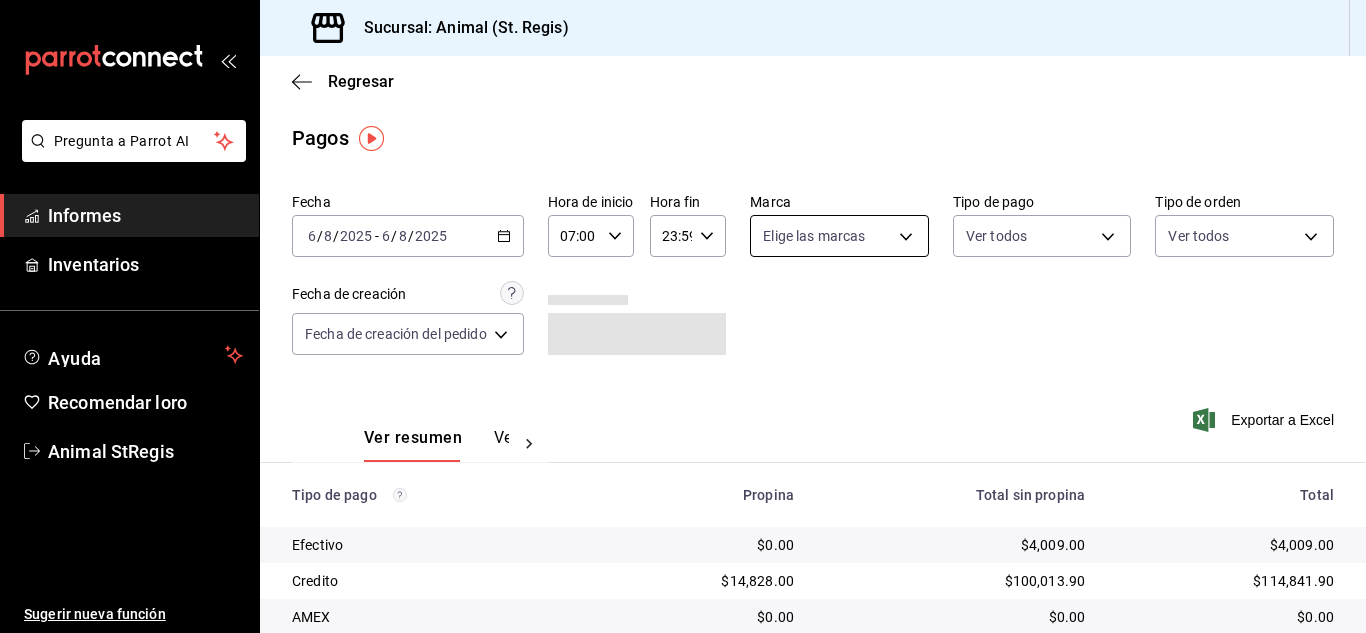 click on "Pregunta a Parrot AI Informes   Inventarios   Ayuda Recomendar loro   Animal StRegis   Sugerir nueva función   Sucursal: Animal ([LOCATION]) Regresar Pagos Fecha [DATE] [DATE] - [DATE] [DATE] Hora de inicio [TIME] Hora de inicio Hora fin [TIME] Hora fin Marca Elige las marcas Tipo de pago Ver todos Tipo de orden Ver todos Fecha de creación   Fecha de creación del pedido ORDER Ver resumen Ver pagos Exportar a Excel Tipo de pago   Propina Total sin propina Total Efectivo $0.00 $[AMOUNT] $[AMOUNT] Credito $[AMOUNT] $[AMOUNT] $[AMOUNT] AMEX $0.00 $0.00 $0.00 Transferencia $0.00 $0.00 $0.00 CxC Empleados $0.00 $0.00 $0.00 CxC Clientes $0.00 $0.00 $0.00 UDS $0.00 $0.00 $0.00 Debito $[AMOUNT] $[AMOUNT] $[AMOUNT] Total $[AMOUNT] $[AMOUNT] $[AMOUNT] Texto original Valora esta traducción Tu opinión servirá para ayudar a mejorar el Traductor de Google Pregunta a Parrot AI Informes   Inventarios   Ayuda Recomendar loro   Animal StRegis   Sugerir nueva función   Ver video tutorial" at bounding box center [683, 316] 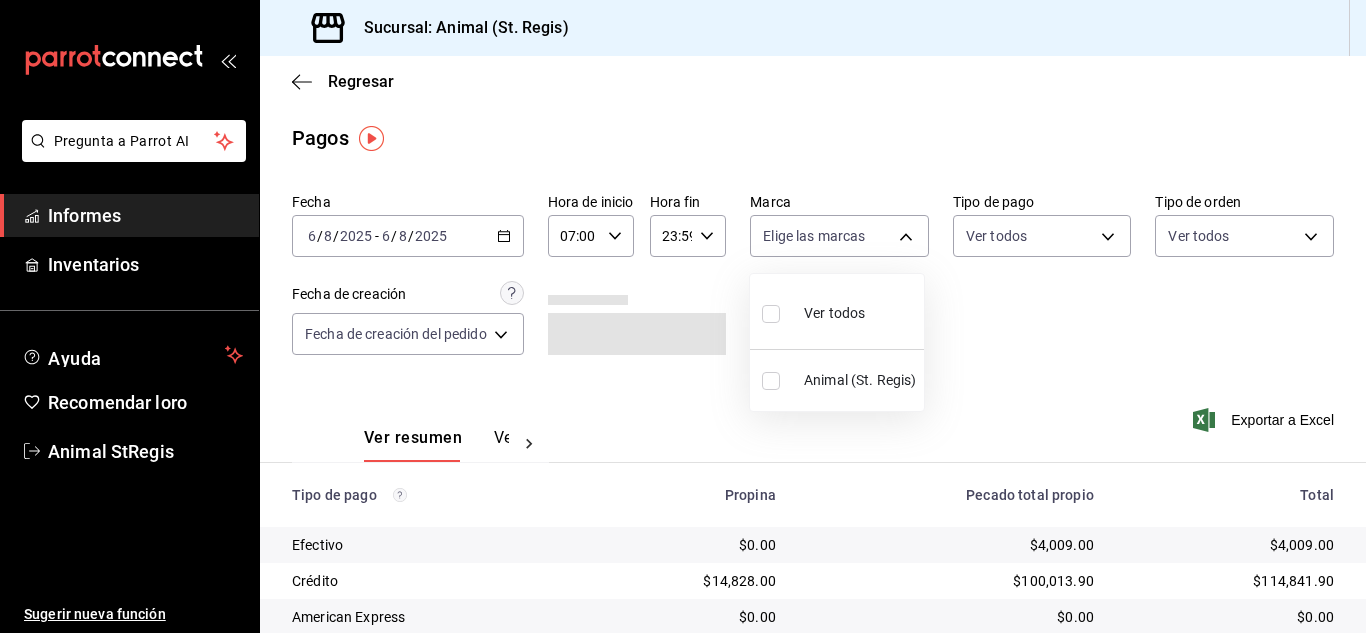 click at bounding box center (771, 314) 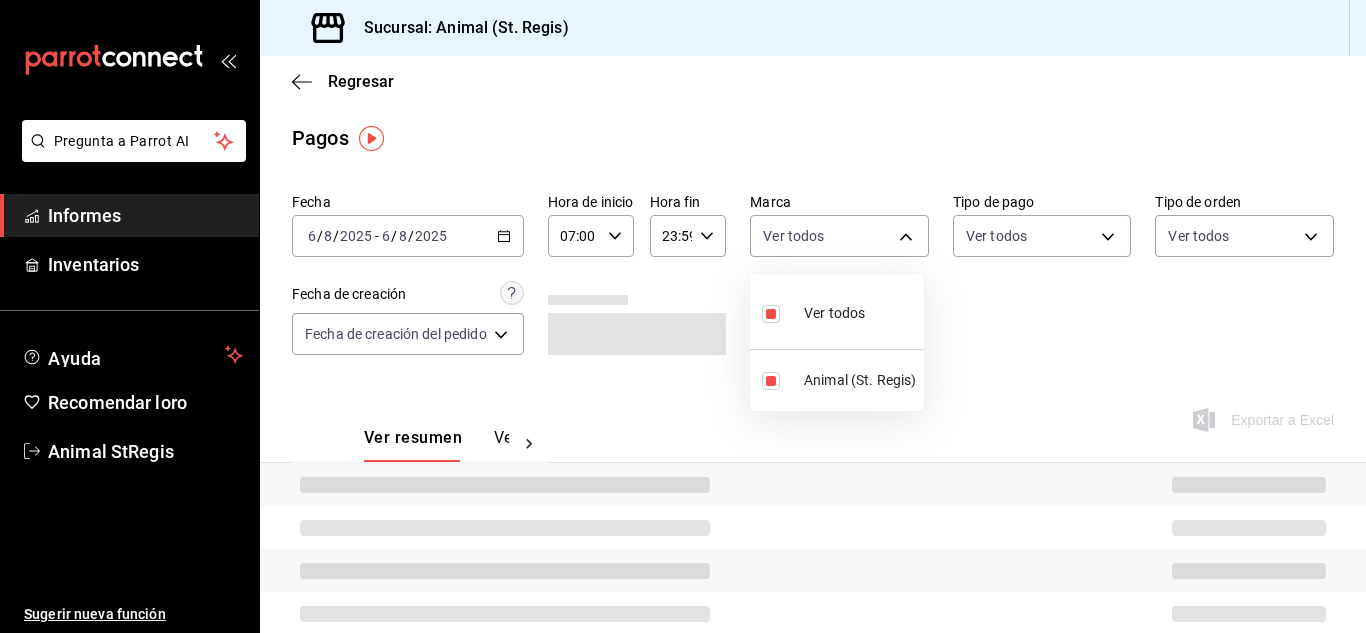 click at bounding box center (683, 316) 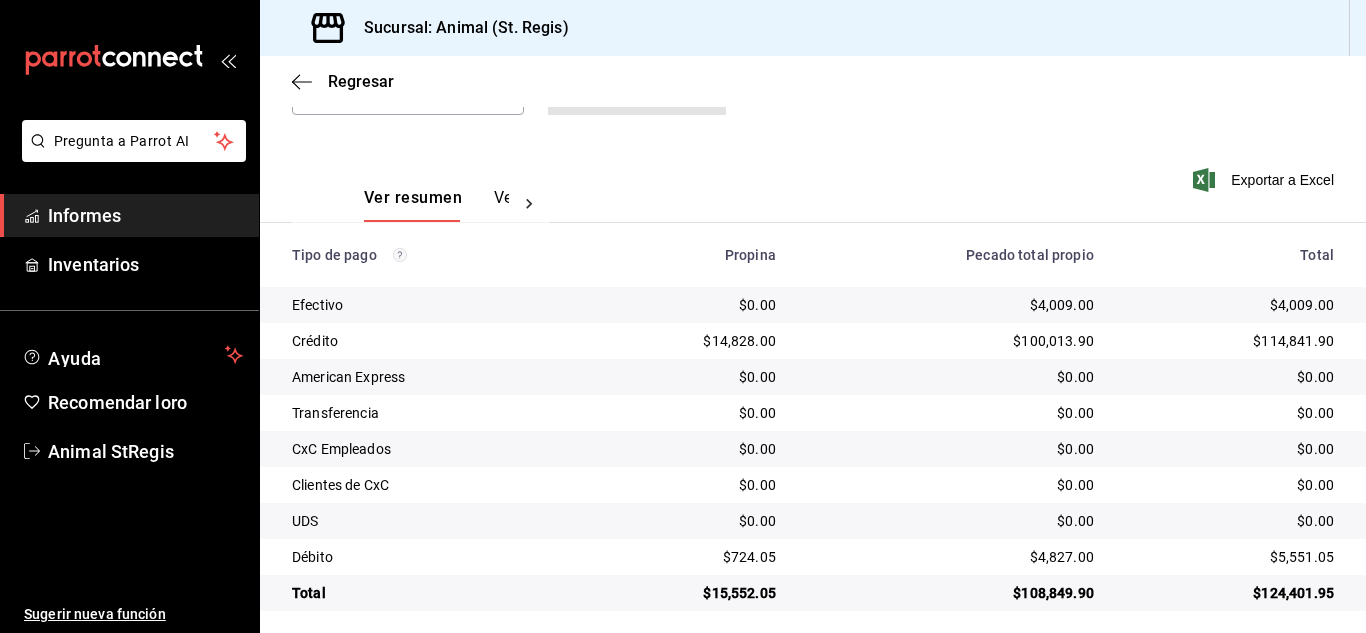 scroll, scrollTop: 251, scrollLeft: 0, axis: vertical 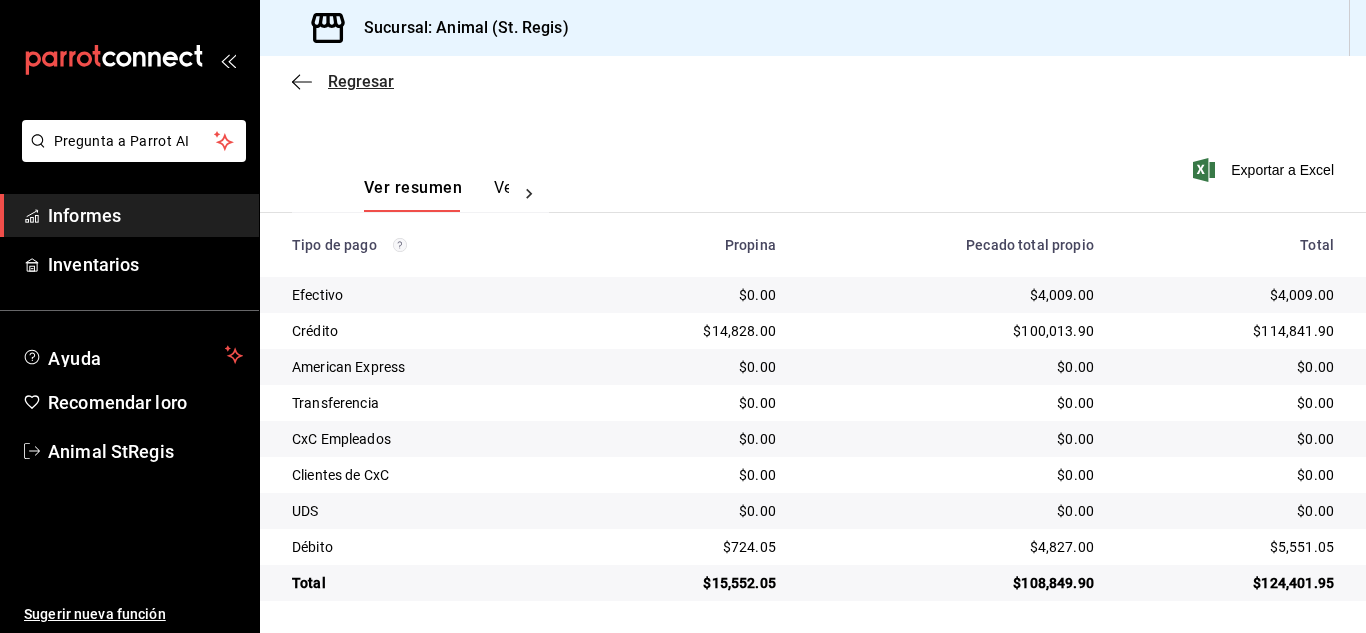 click on "Regresar" at bounding box center [361, 81] 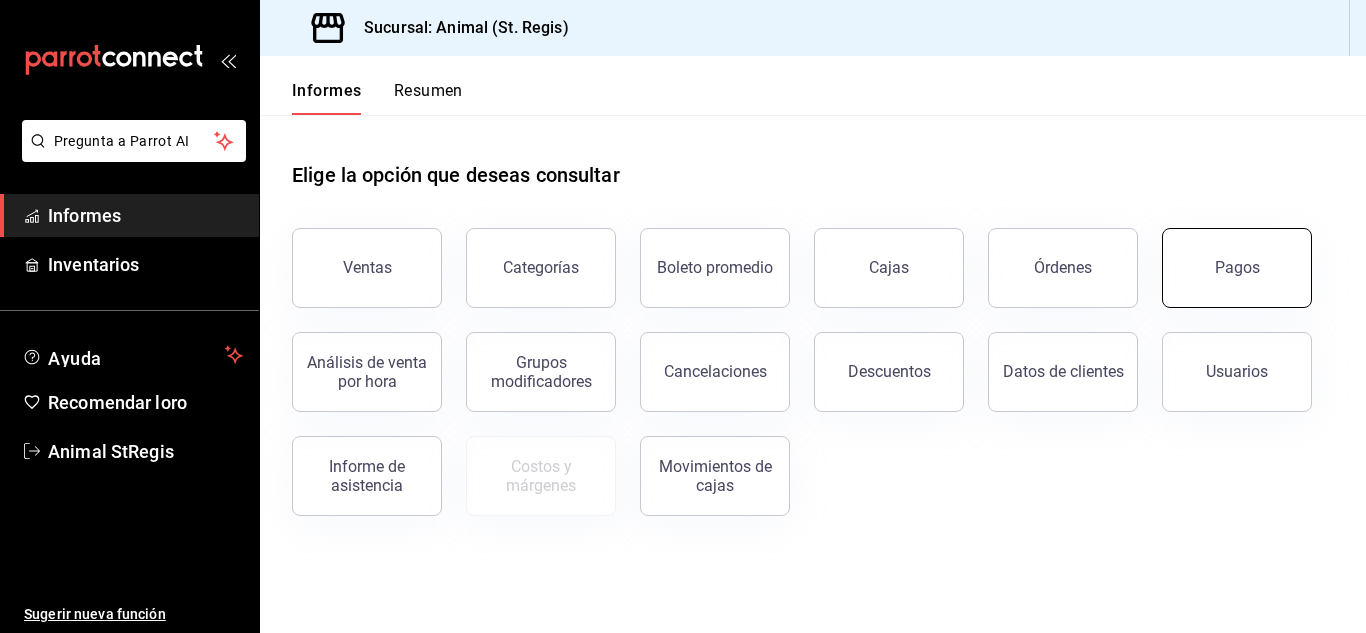click on "Pagos" at bounding box center [1237, 268] 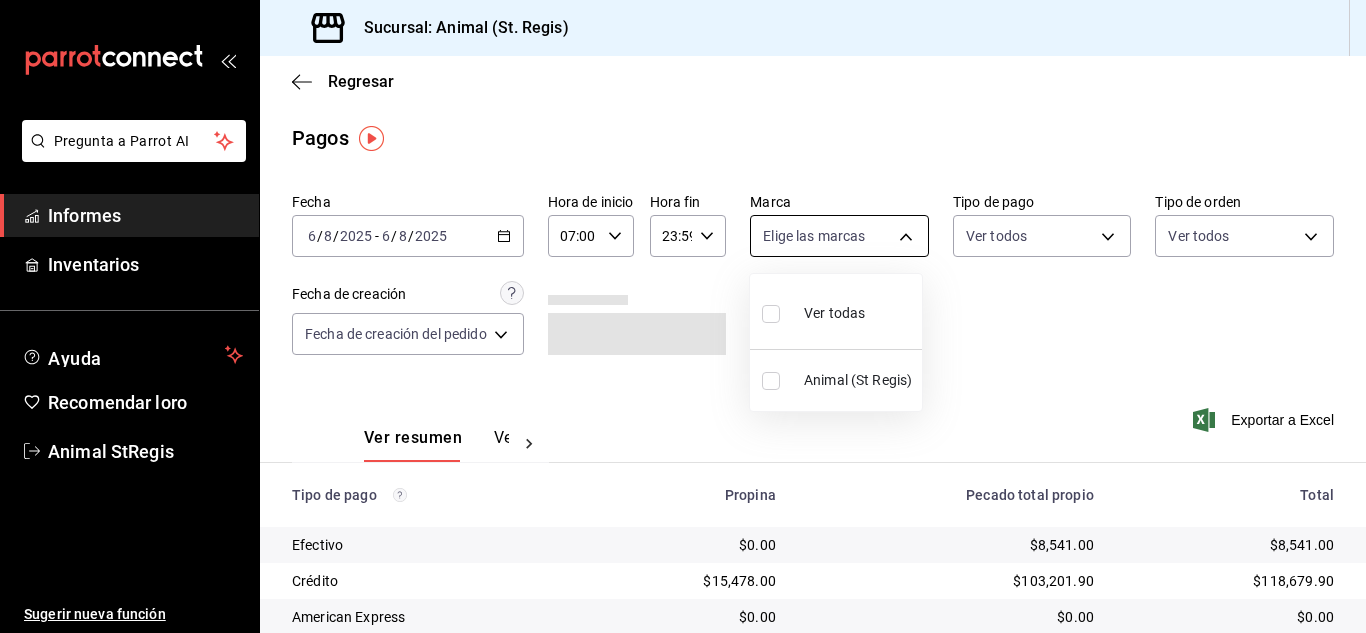 drag, startPoint x: 826, startPoint y: 241, endPoint x: 783, endPoint y: 286, distance: 62.241467 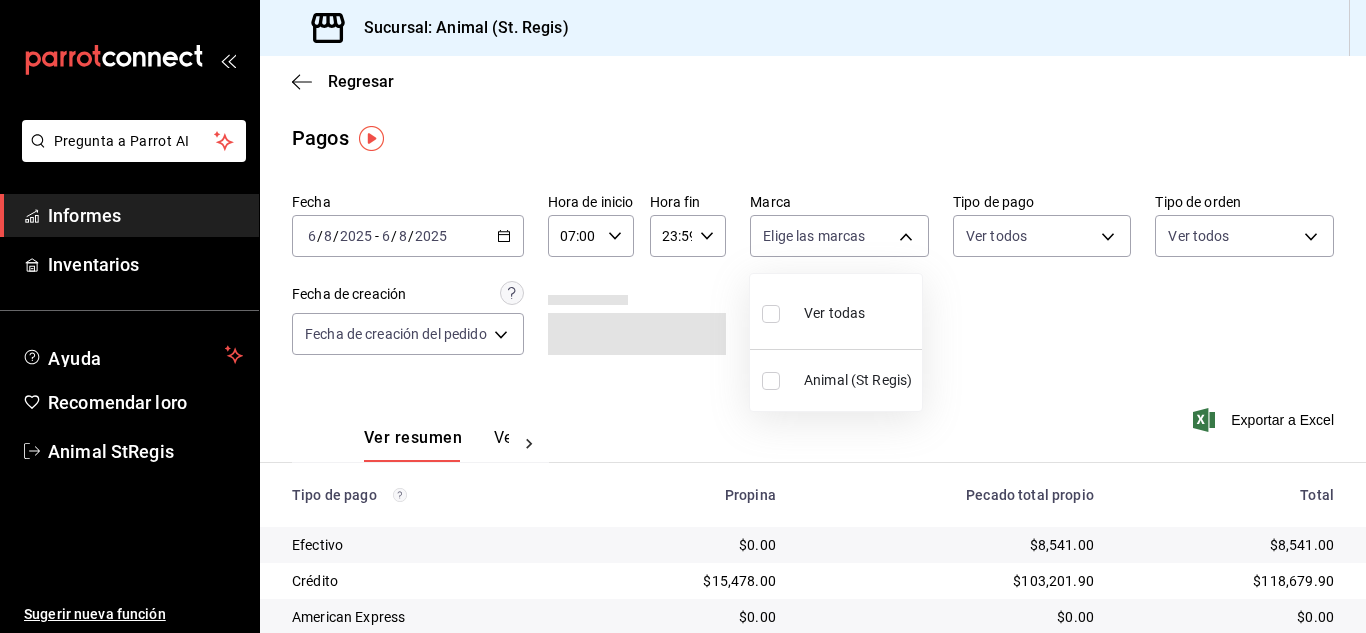 click on "Pregunta a Parrot AI Informes   Inventarios   Ayuda Recomendar loro   Animal StRegis   Sugerir nueva función   Sucursal: Animal ([LOCATION]) Regresar Pagos Fecha [DATE] [DATE] - [DATE] [DATE] Hora de inicio [TIME] Hora de inicio Hora fin [TIME] Hora fin Marca Elige las marcas Tipo de pago Ver todos Tipo de orden Ver todos Fecha de creación   Fecha de creación del pedido ORDER Ver resumen Ver pagos Exportar a Excel Tipo de pago   Propina Pecado total propio Total Efectivo $0.00 $[AMOUNT] $[AMOUNT] Crédito $[AMOUNT] $[AMOUNT] $[AMOUNT] American Express $0.00 $0.00 $0.00 Transferencia $0.00 $0.00 $0.00 CxC Empleados $0.00 $0.00 $0.00 Clientes de CxC $0.00 $0.00 $0.00 UDS $0.00 $0.00 $0.00 Débito $[AMOUNT] $[AMOUNT] $[AMOUNT] Total $[AMOUNT] $[AMOUNT] $[AMOUNT] Texto original Valora esta traducción Tu opinión servirá para ayudar a mejorar el Traductor de Google Pregunta a Parrot AI Informes   Inventarios   Ayuda Recomendar loro   Animal StRegis   Sugerir nueva función   Ver todas" at bounding box center (683, 316) 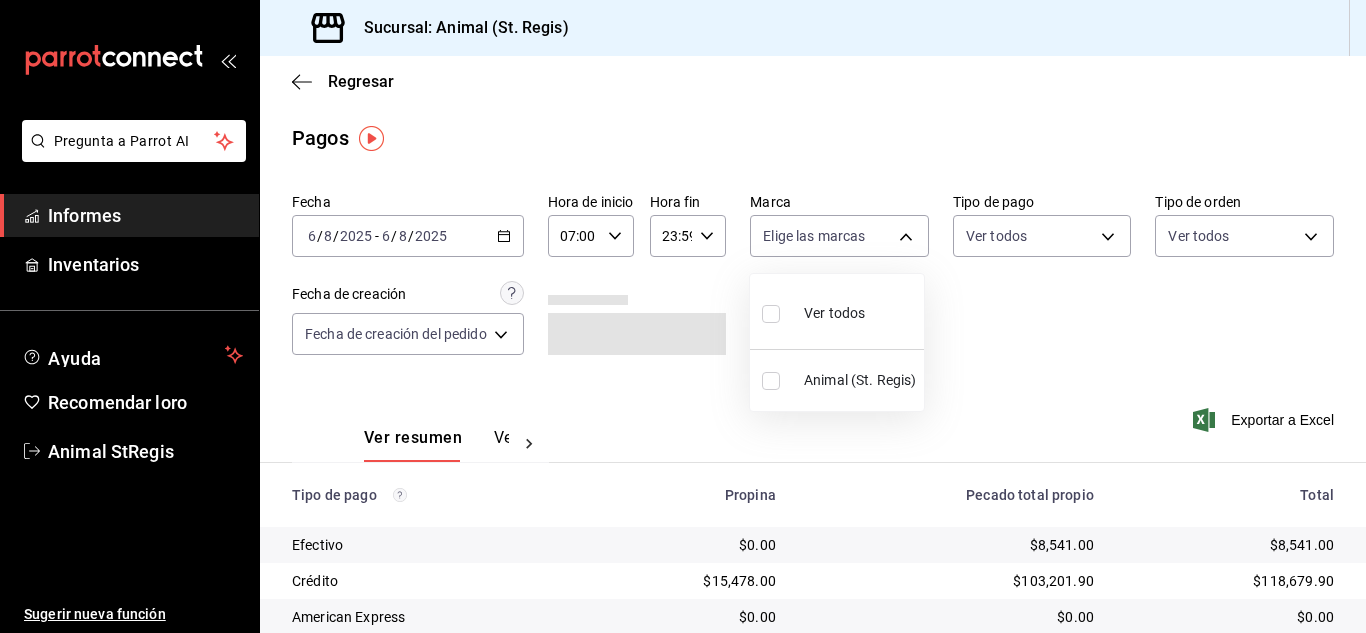 click at bounding box center [771, 314] 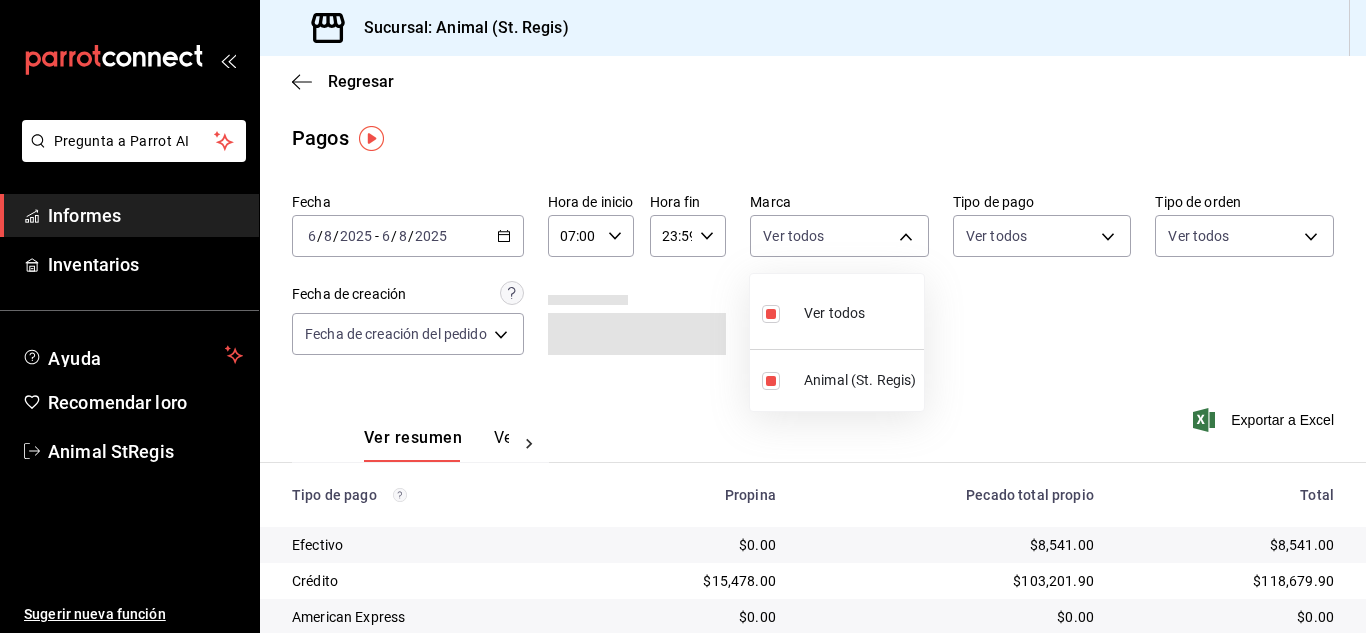 click at bounding box center [683, 316] 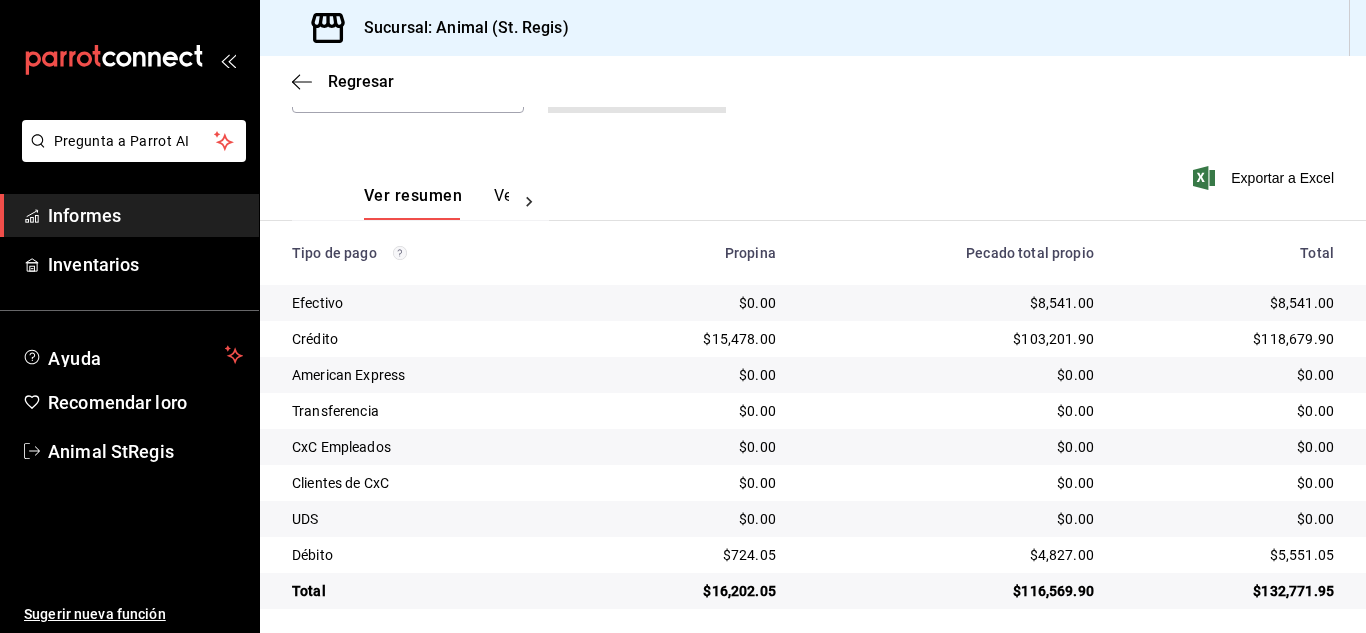scroll, scrollTop: 251, scrollLeft: 0, axis: vertical 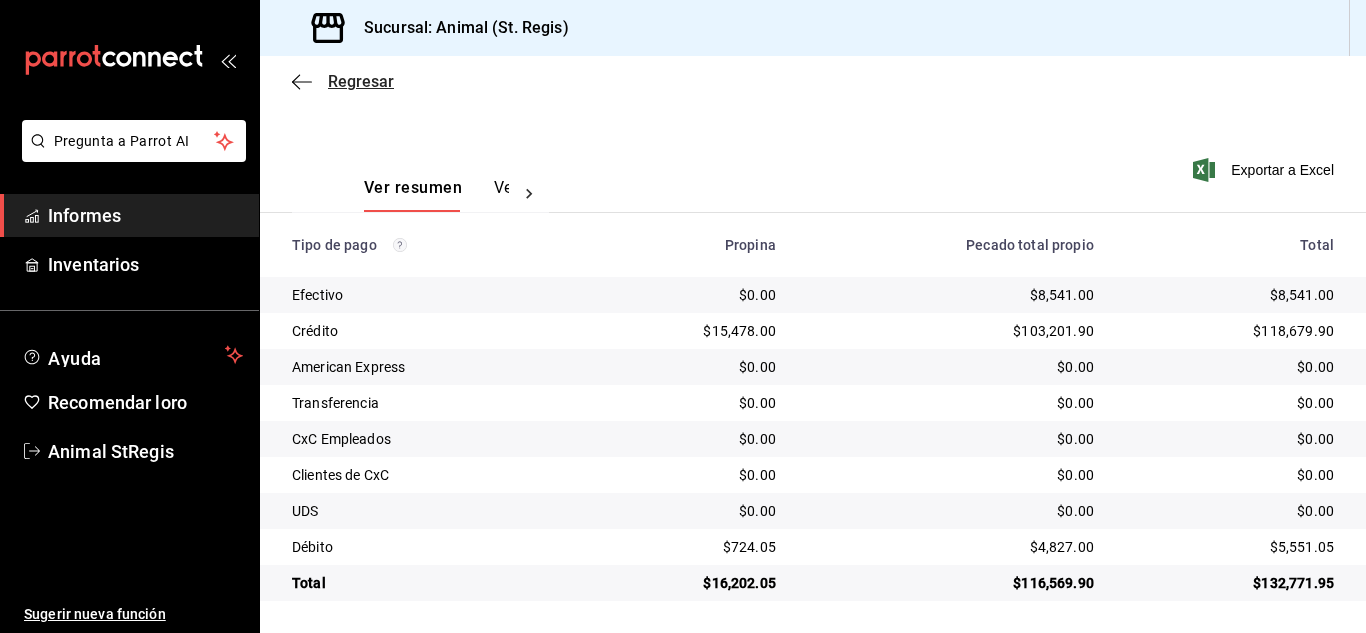click on "Regresar" at bounding box center (361, 81) 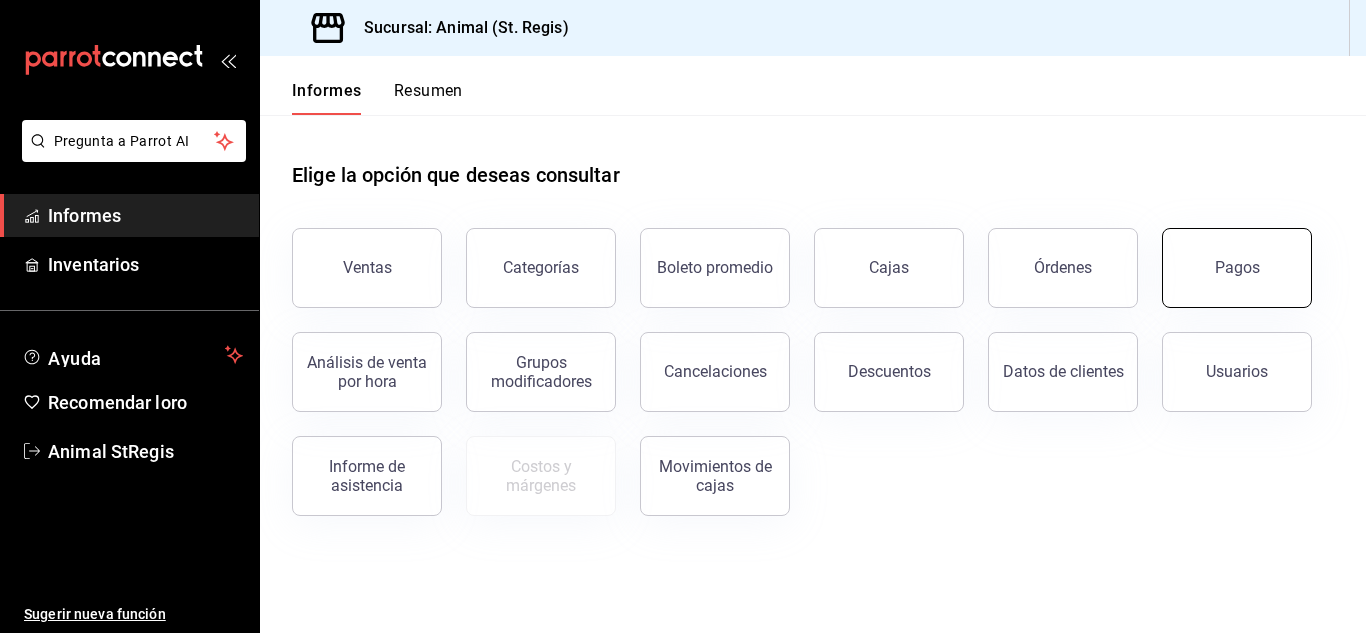 click on "Pagos" at bounding box center (1237, 268) 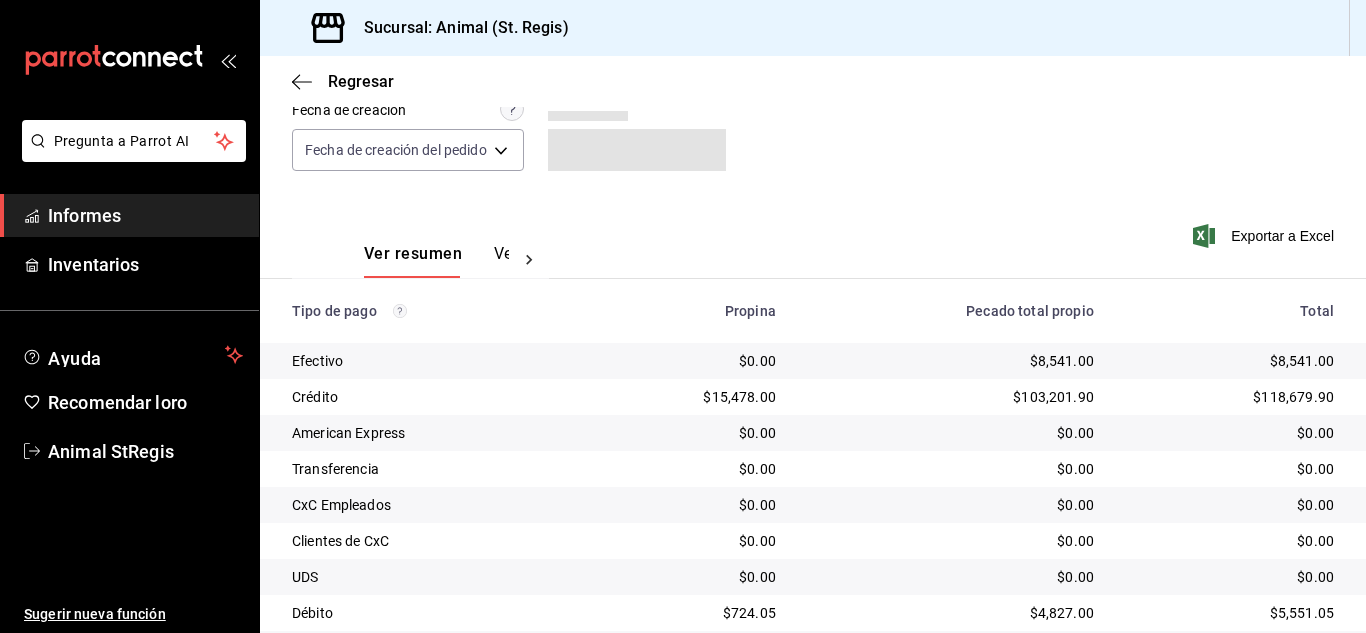 scroll, scrollTop: 251, scrollLeft: 0, axis: vertical 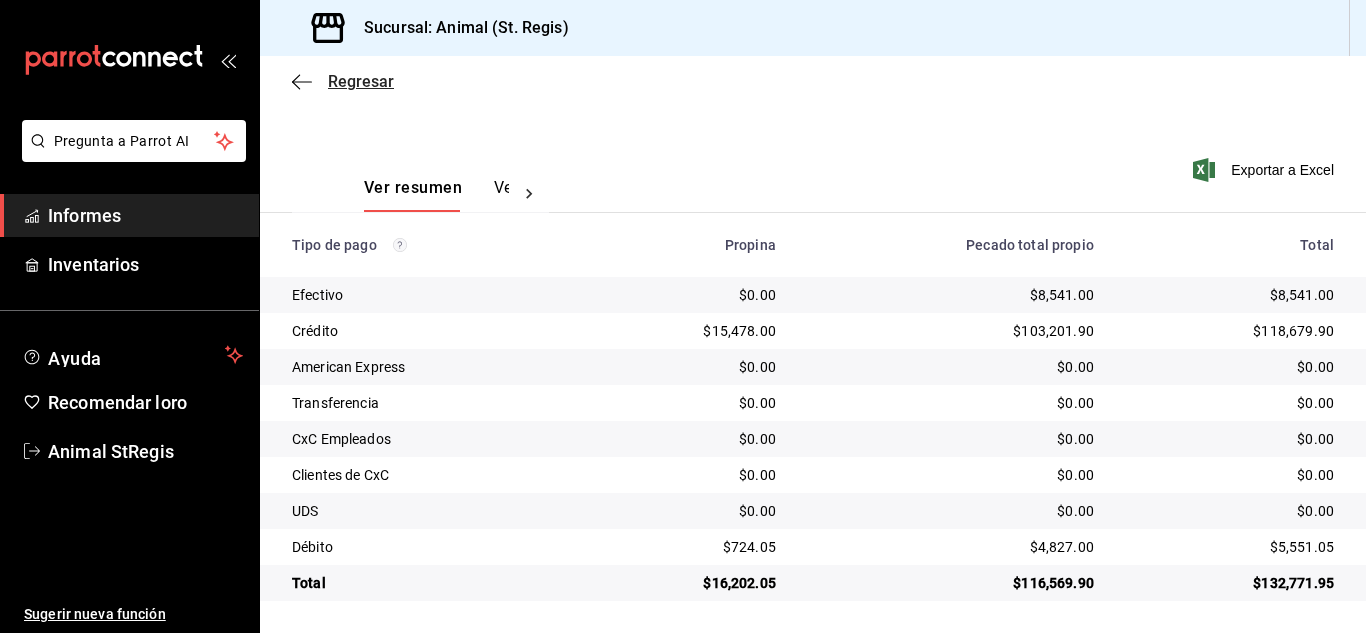 click on "Regresar" at bounding box center [361, 81] 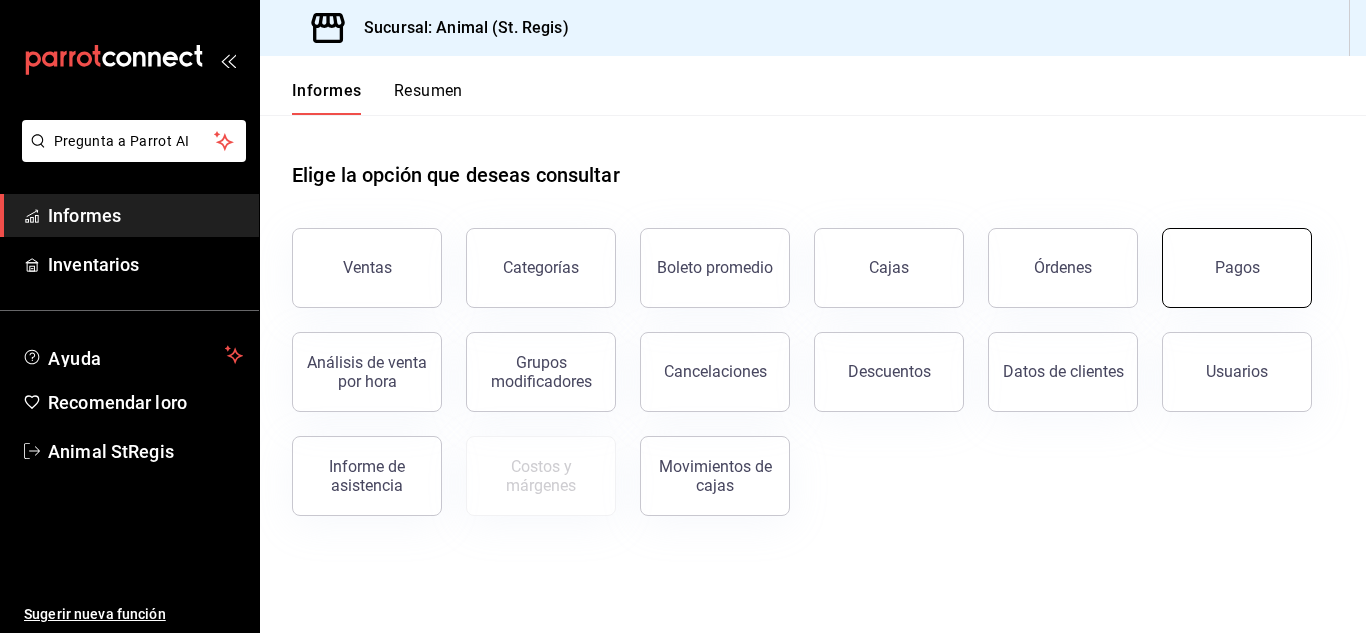 click on "Pagos" at bounding box center (1237, 267) 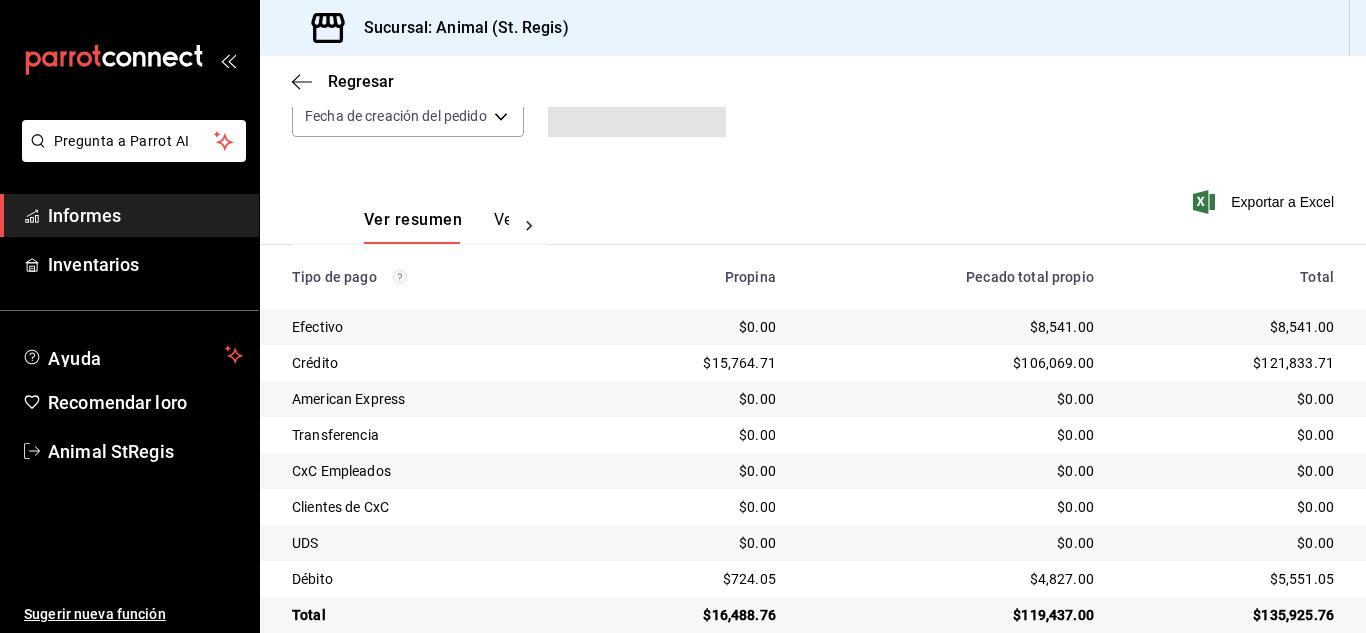 scroll, scrollTop: 251, scrollLeft: 0, axis: vertical 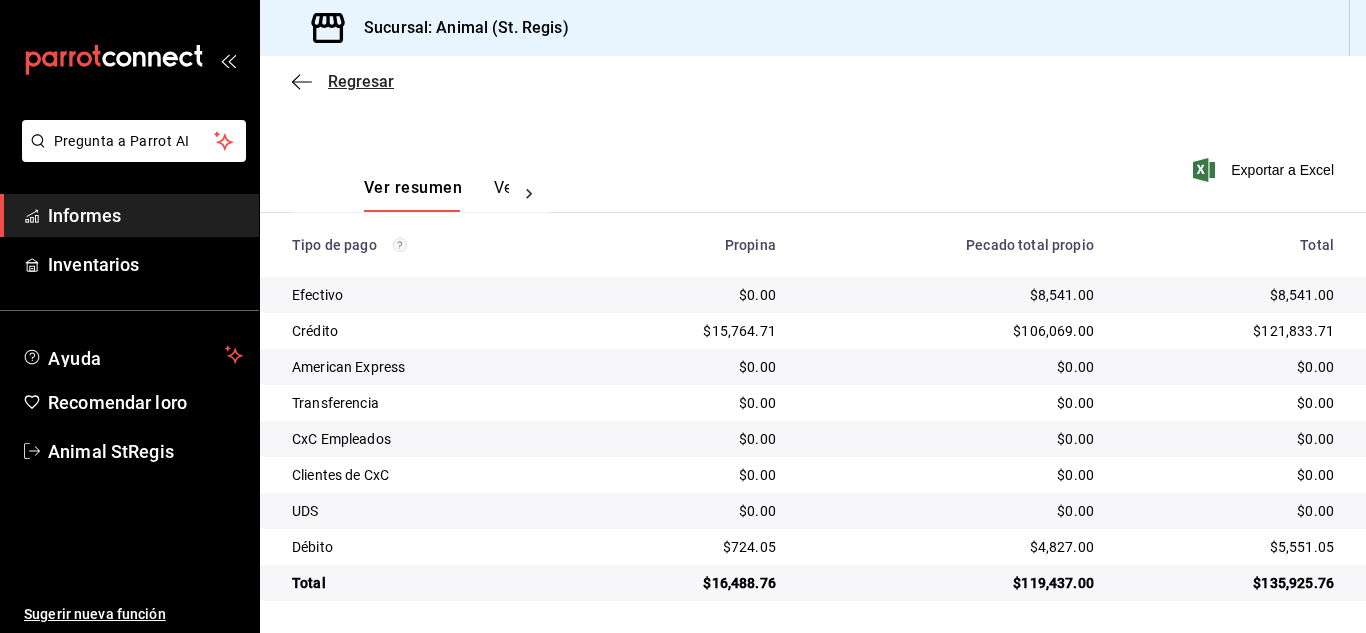 click on "Regresar" at bounding box center [361, 81] 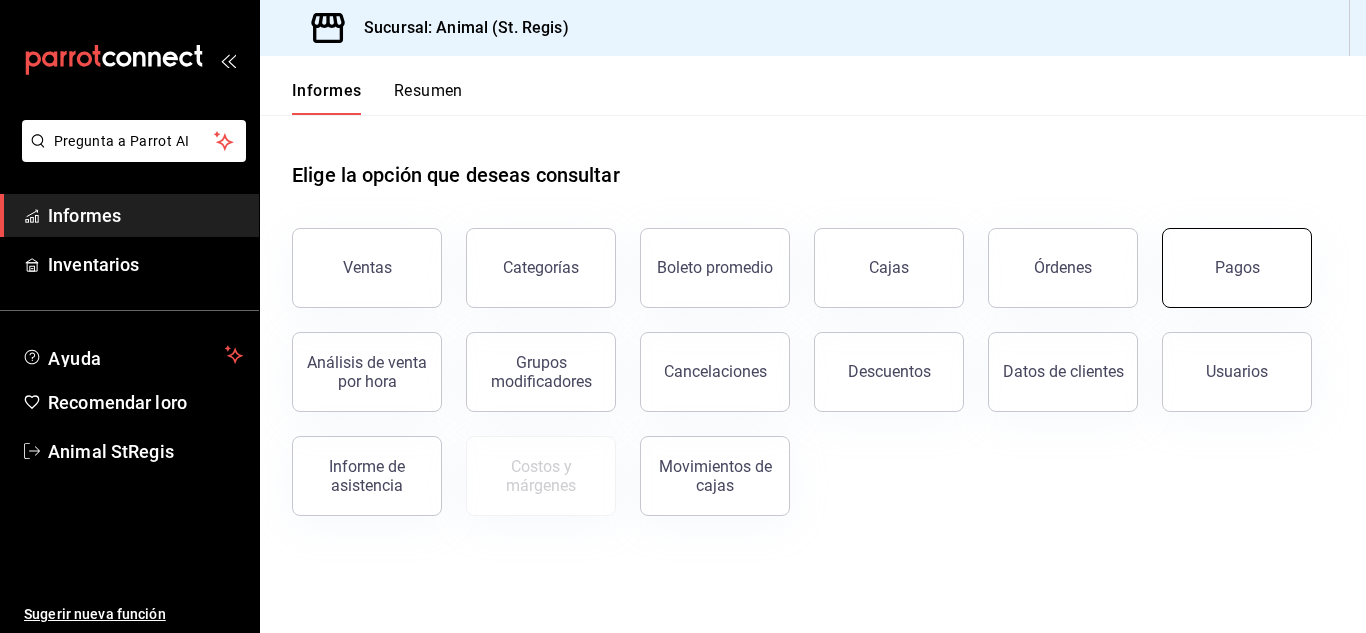 click on "Pagos" at bounding box center (1237, 268) 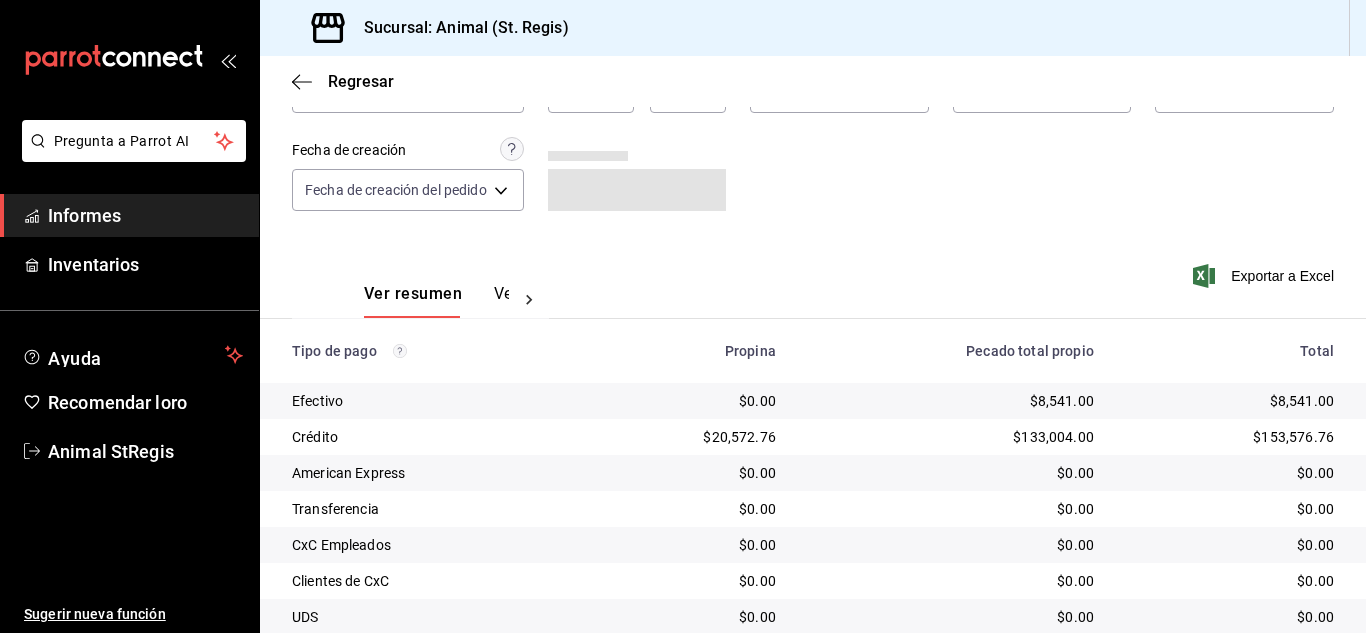 scroll, scrollTop: 251, scrollLeft: 0, axis: vertical 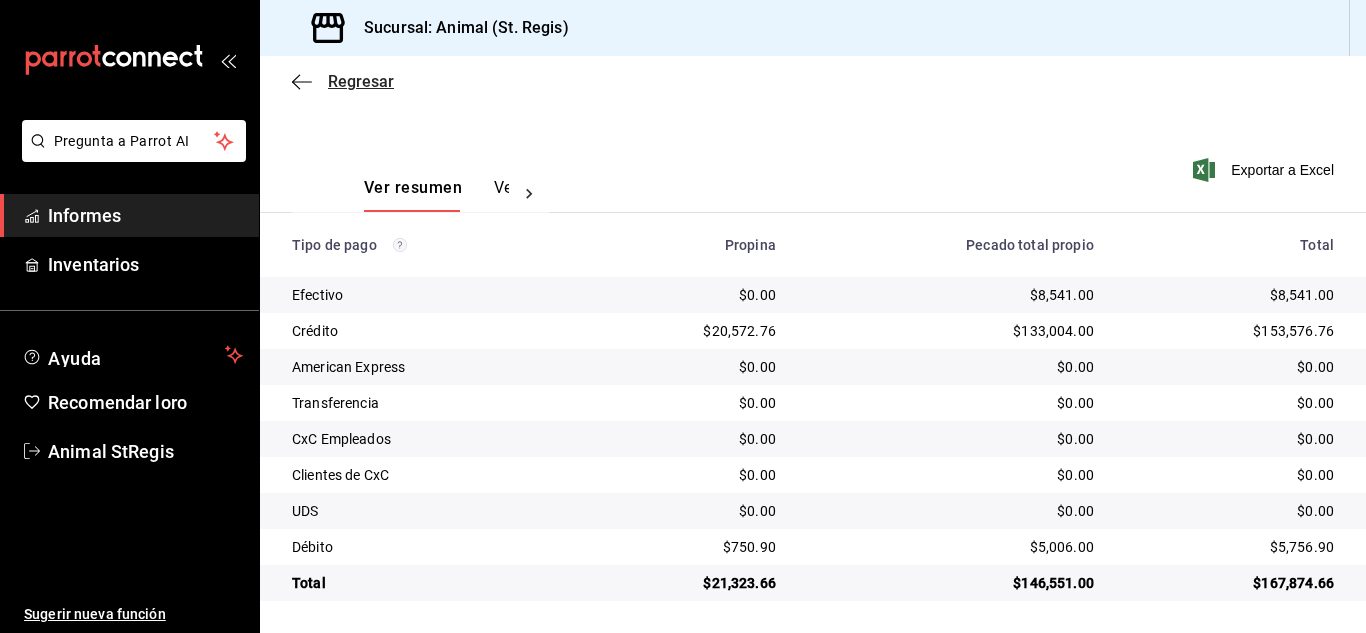 click on "Regresar" at bounding box center [361, 81] 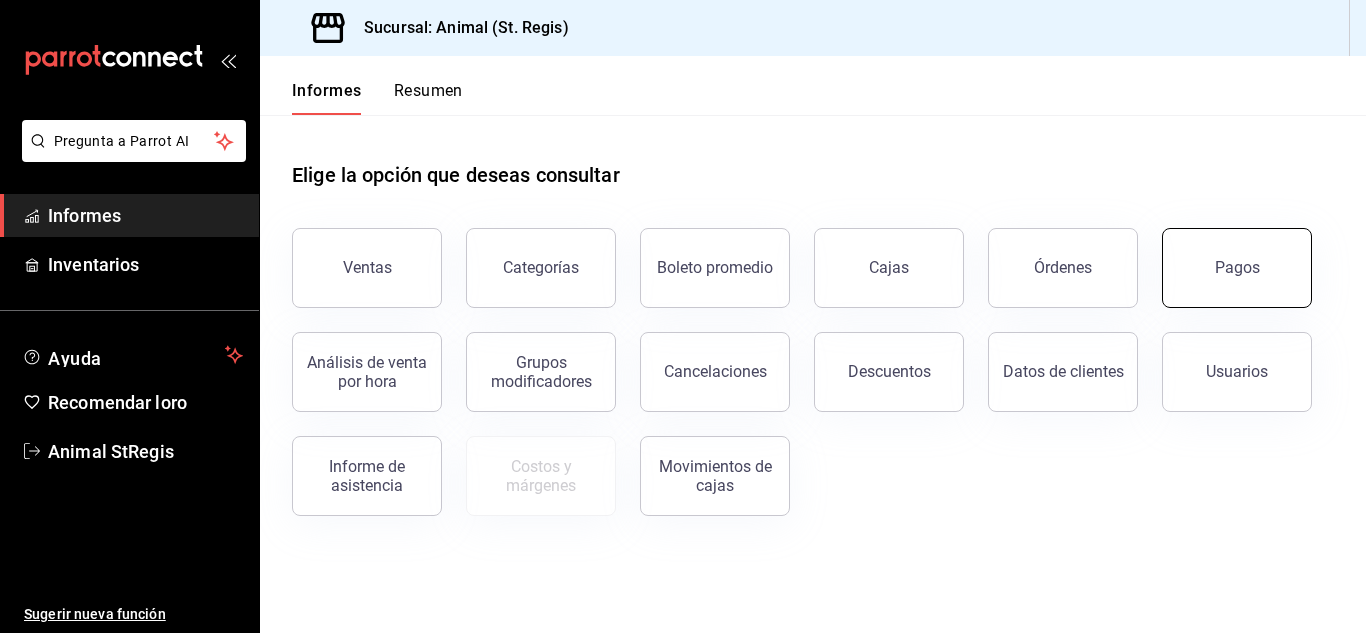 click on "Pagos" at bounding box center [1237, 268] 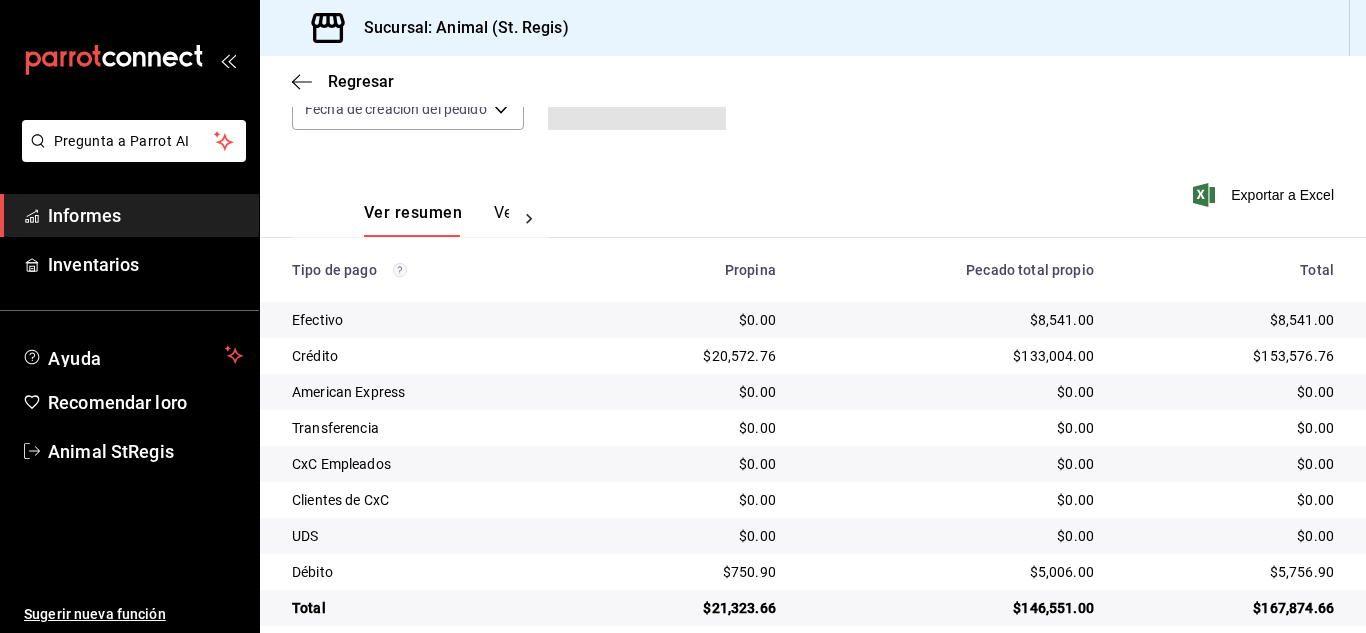 scroll, scrollTop: 251, scrollLeft: 0, axis: vertical 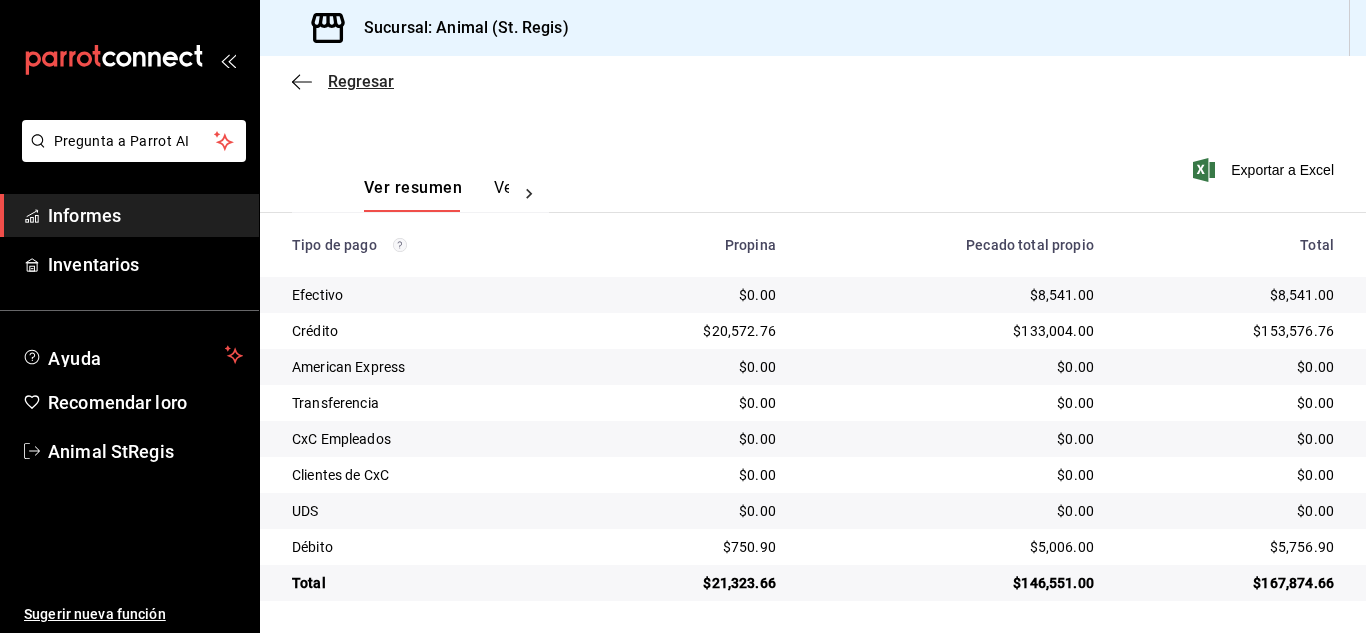 click on "Regresar" at bounding box center (361, 81) 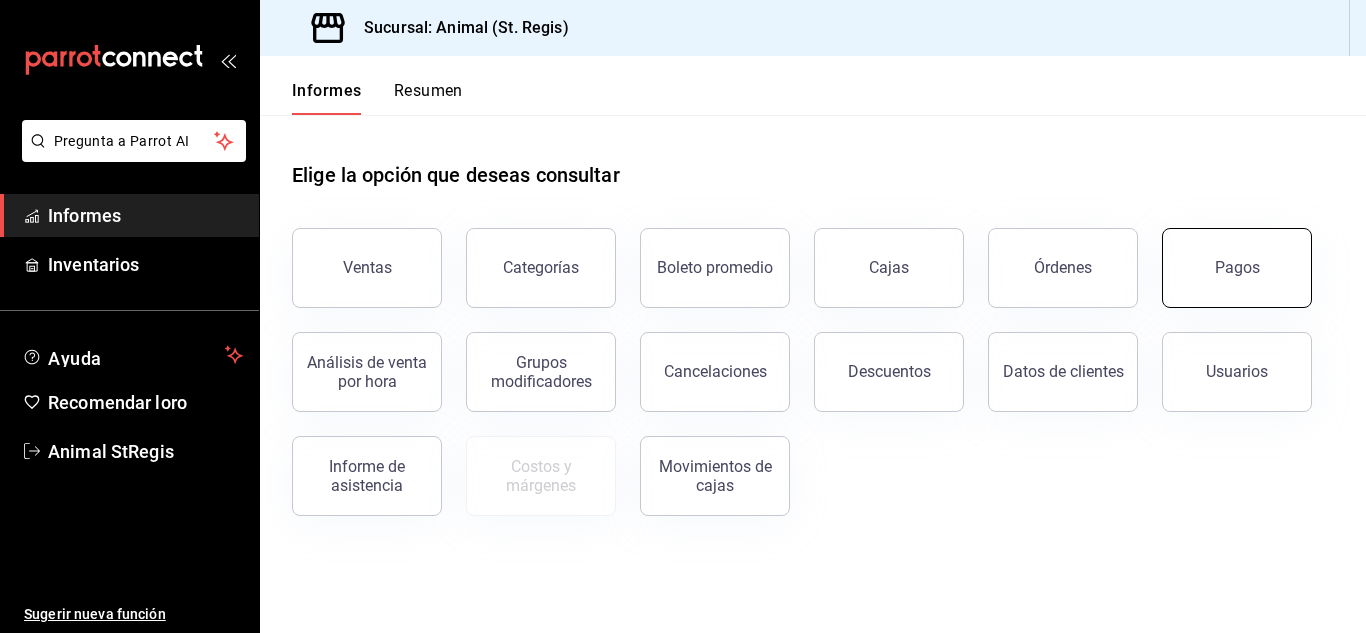 click on "Pagos" at bounding box center (1237, 268) 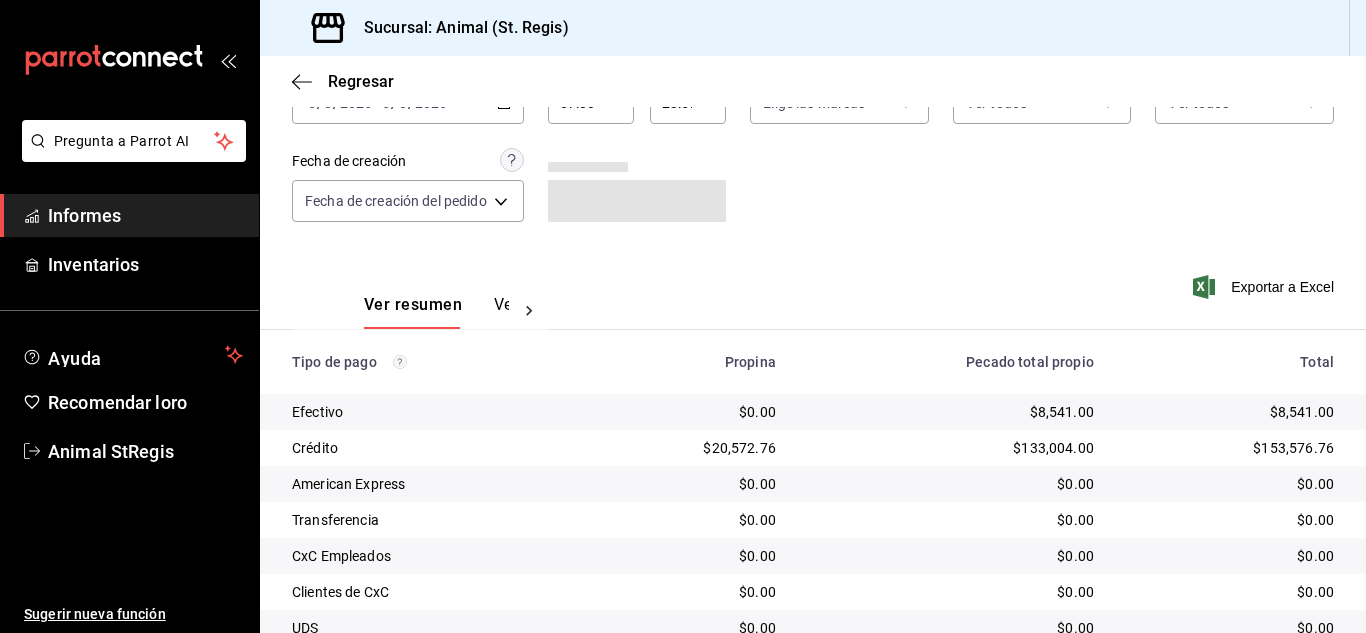 scroll, scrollTop: 251, scrollLeft: 0, axis: vertical 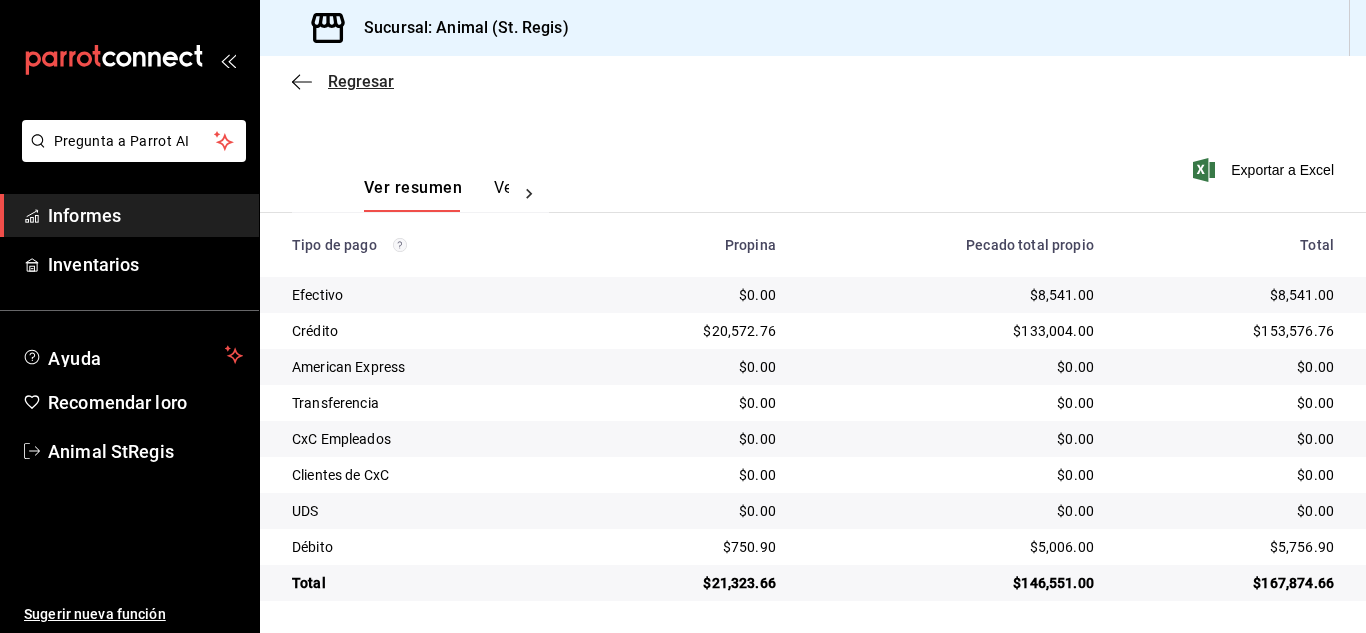 click on "Regresar" at bounding box center [361, 81] 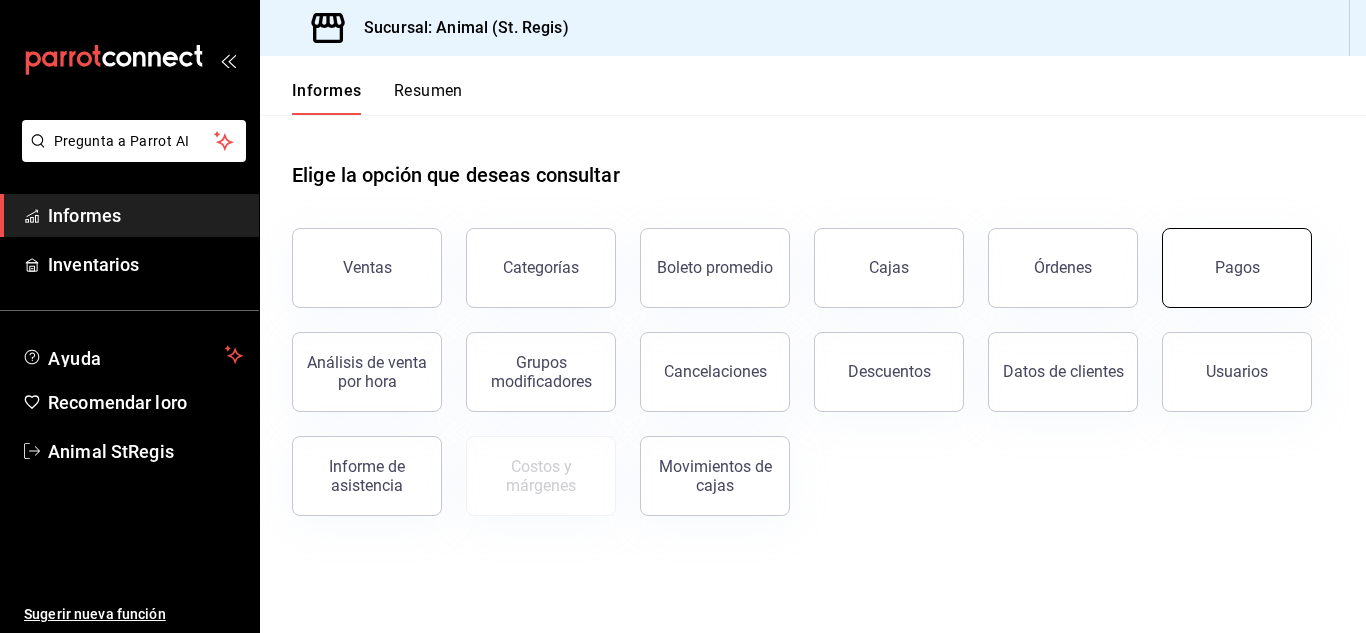 click on "Pagos" at bounding box center (1237, 267) 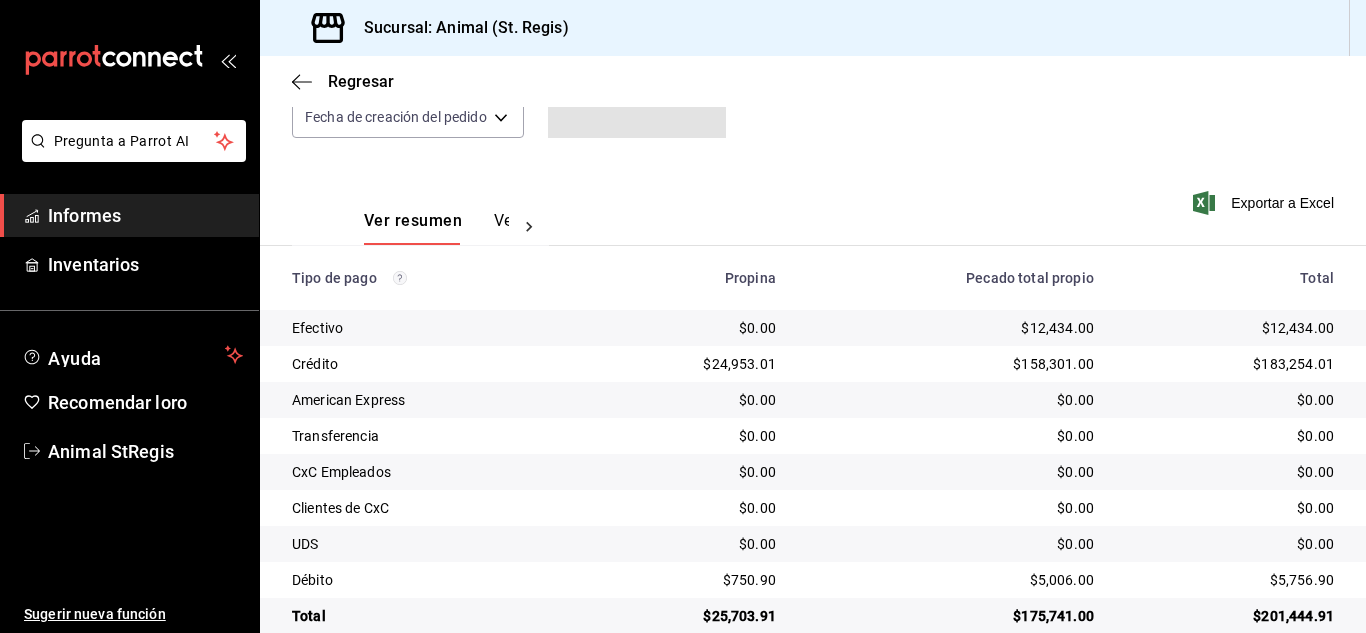 scroll, scrollTop: 251, scrollLeft: 0, axis: vertical 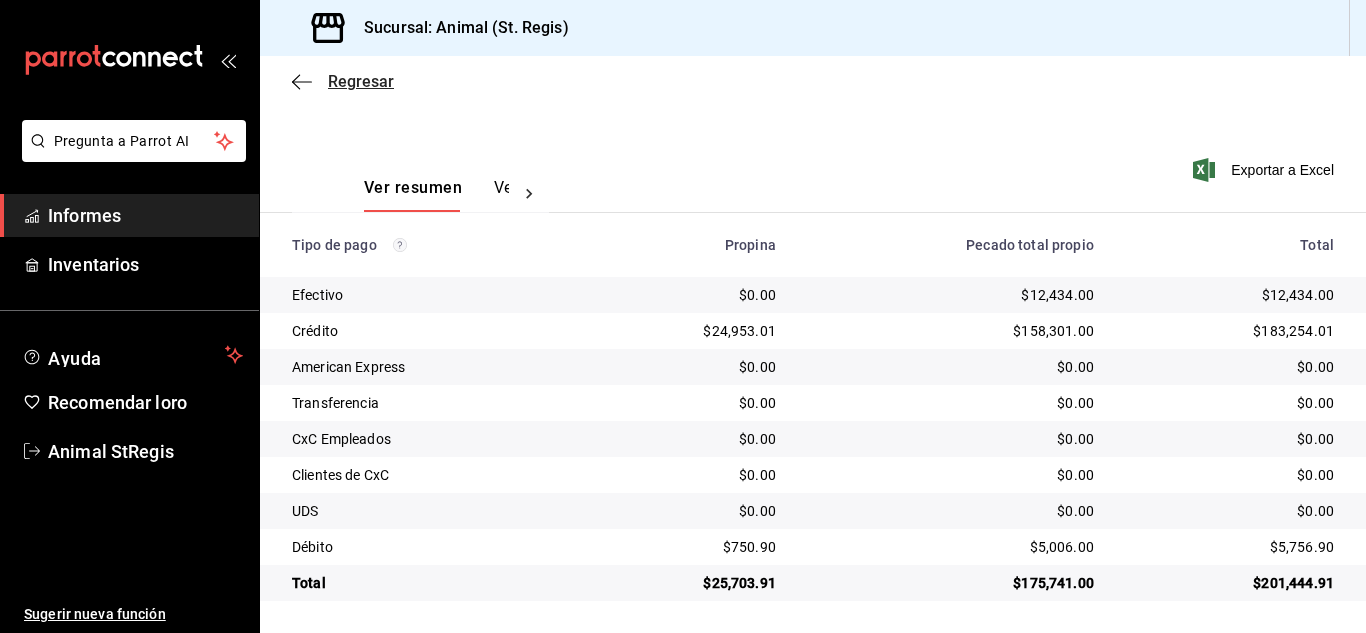 click on "Regresar" at bounding box center (361, 81) 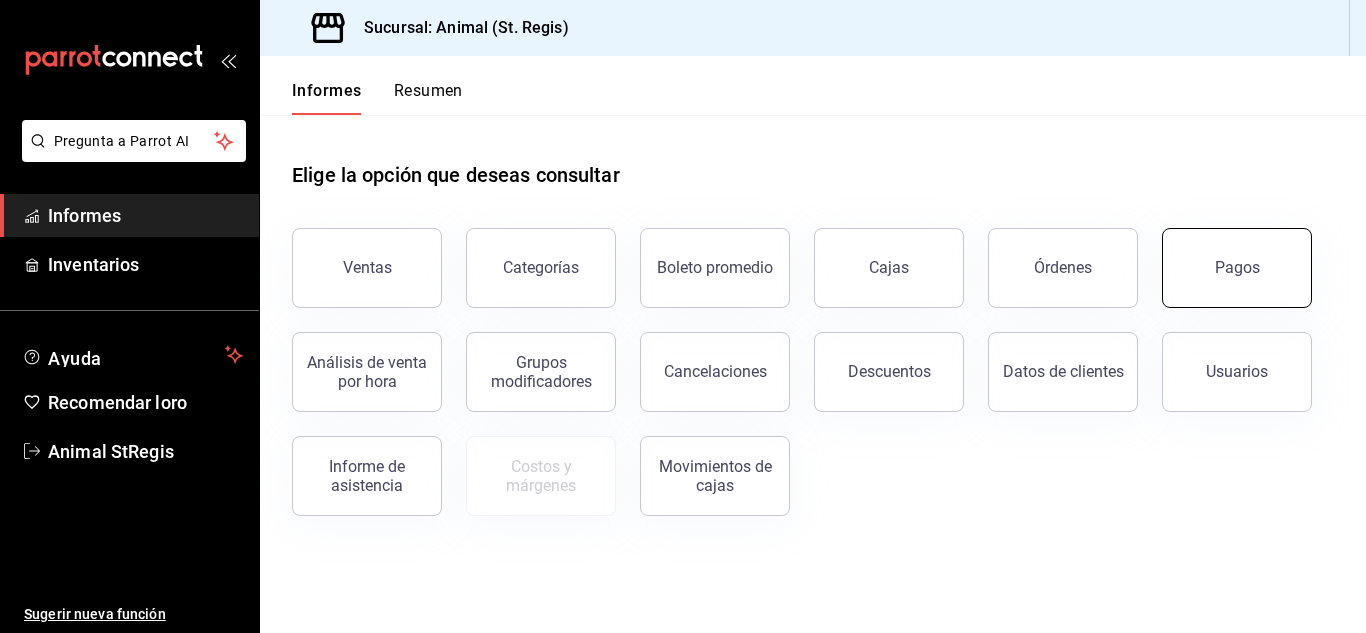 click on "Pagos" at bounding box center [1237, 268] 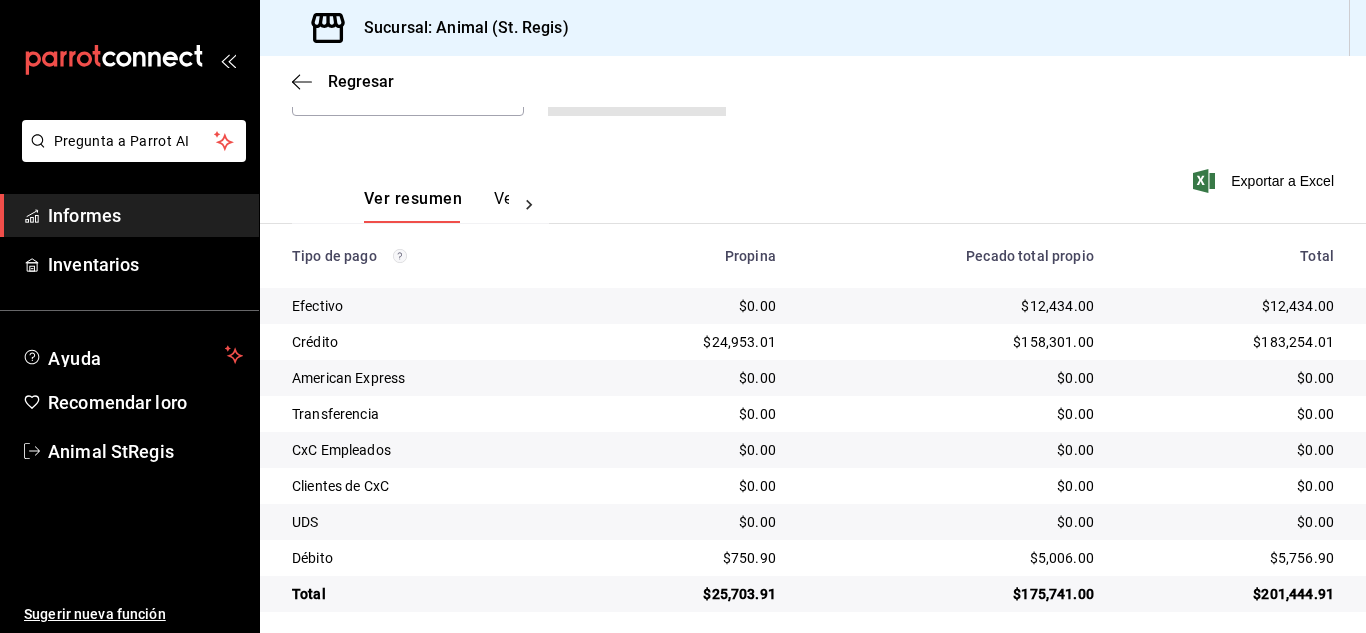 scroll, scrollTop: 251, scrollLeft: 0, axis: vertical 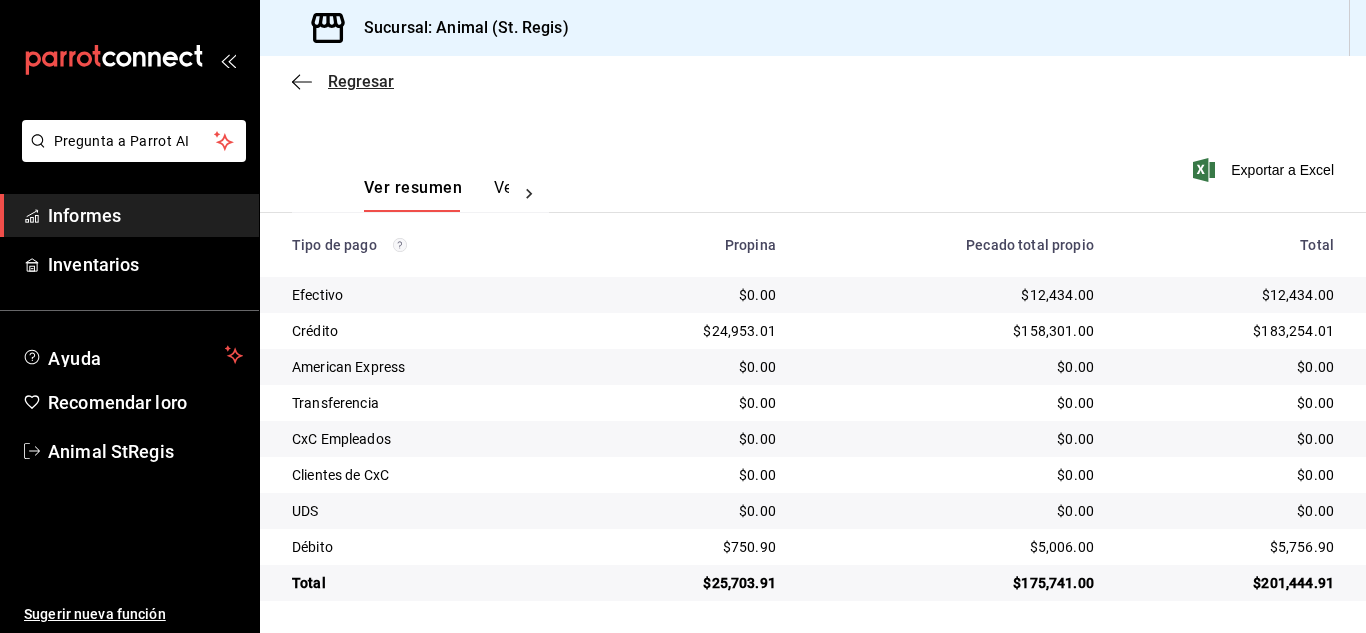 click on "Regresar" at bounding box center [361, 81] 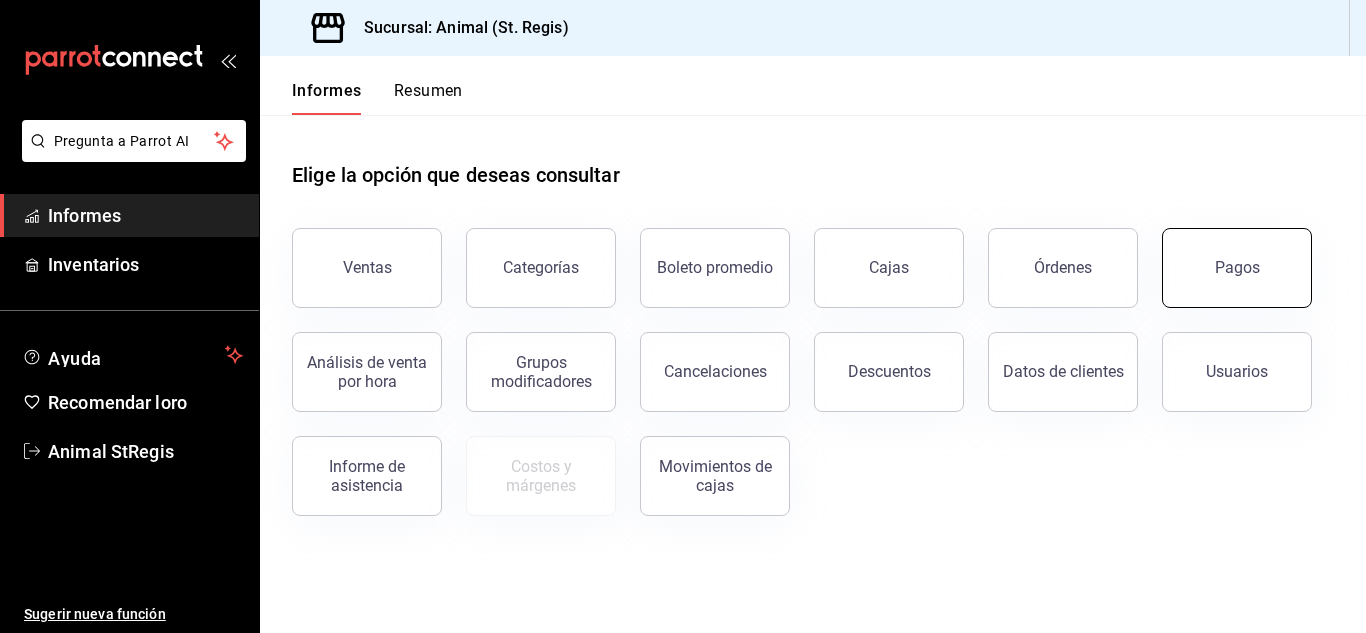 click on "Pagos" at bounding box center [1237, 267] 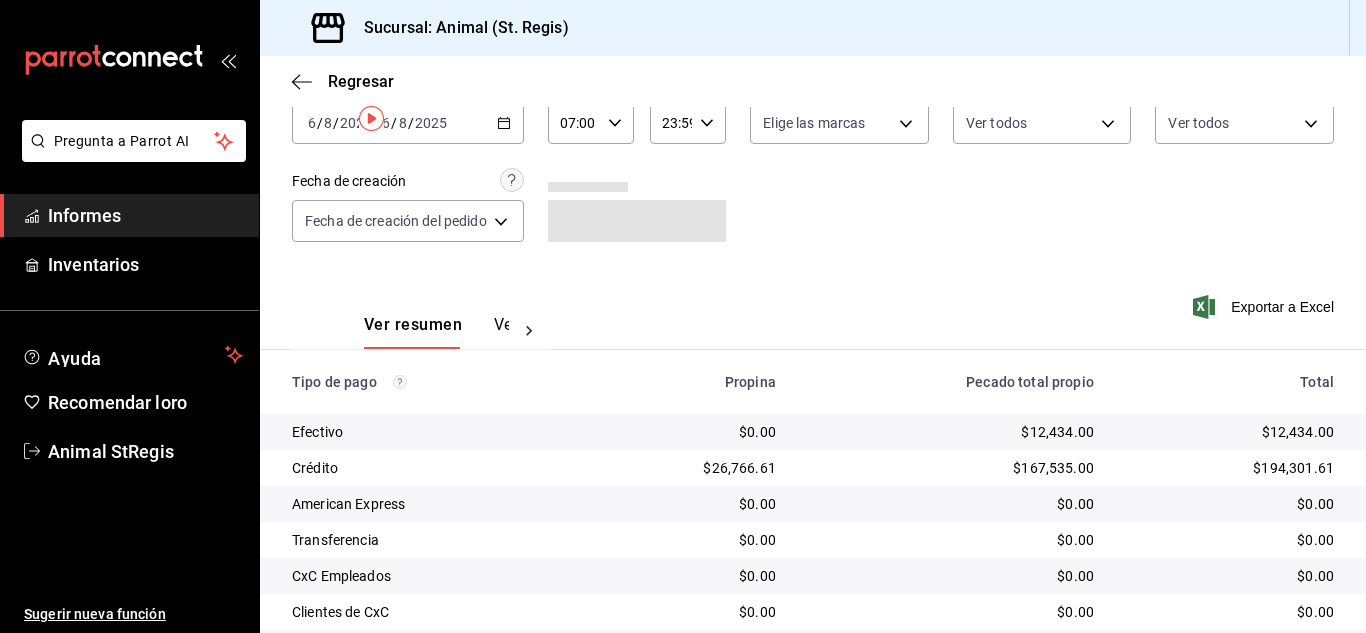 scroll, scrollTop: 251, scrollLeft: 0, axis: vertical 